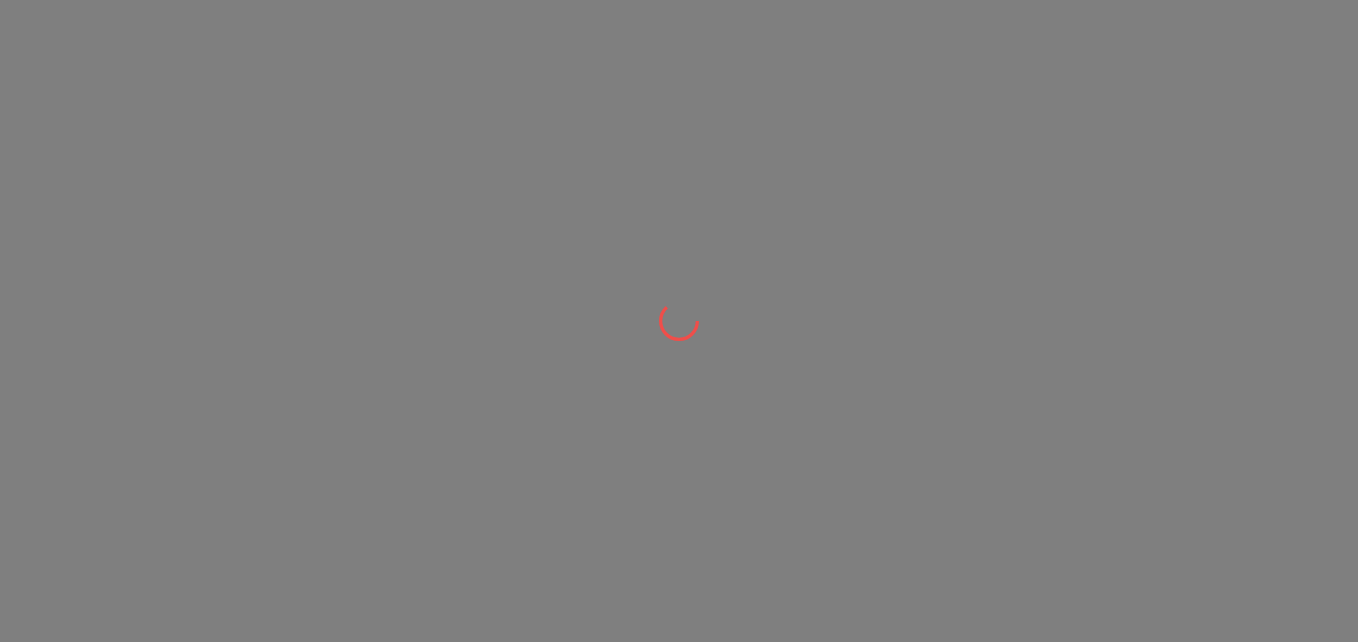 scroll, scrollTop: 0, scrollLeft: 0, axis: both 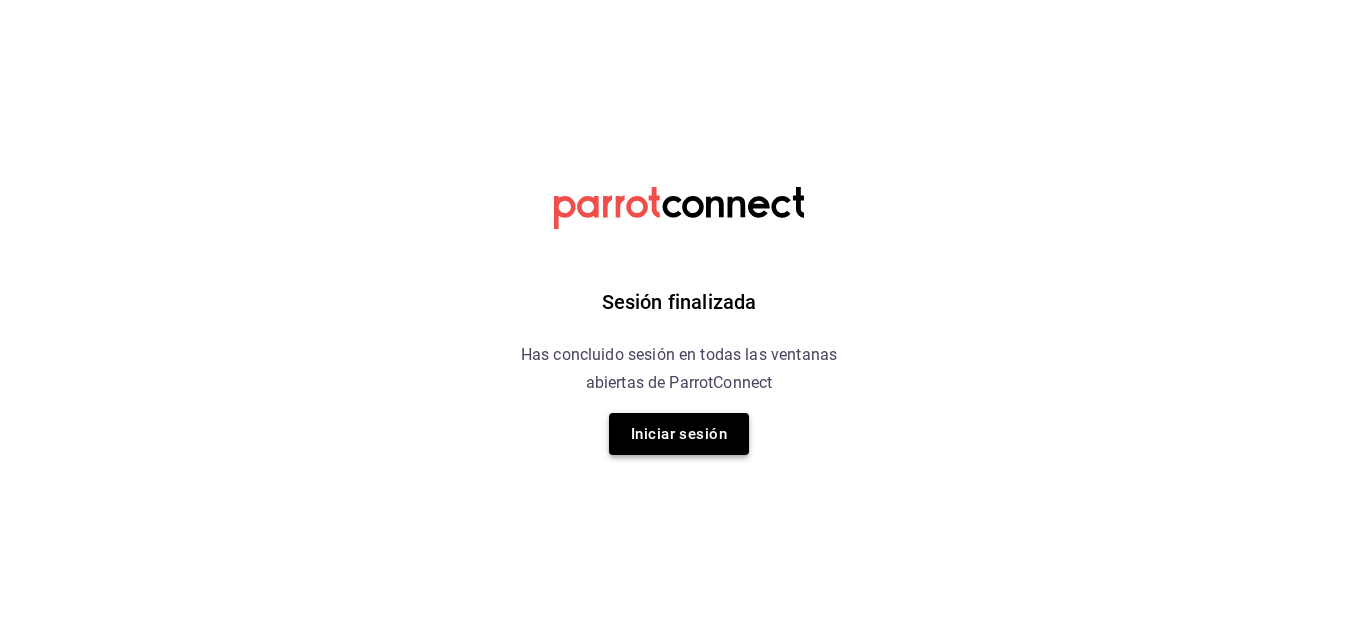 click on "Iniciar sesión" at bounding box center (679, 434) 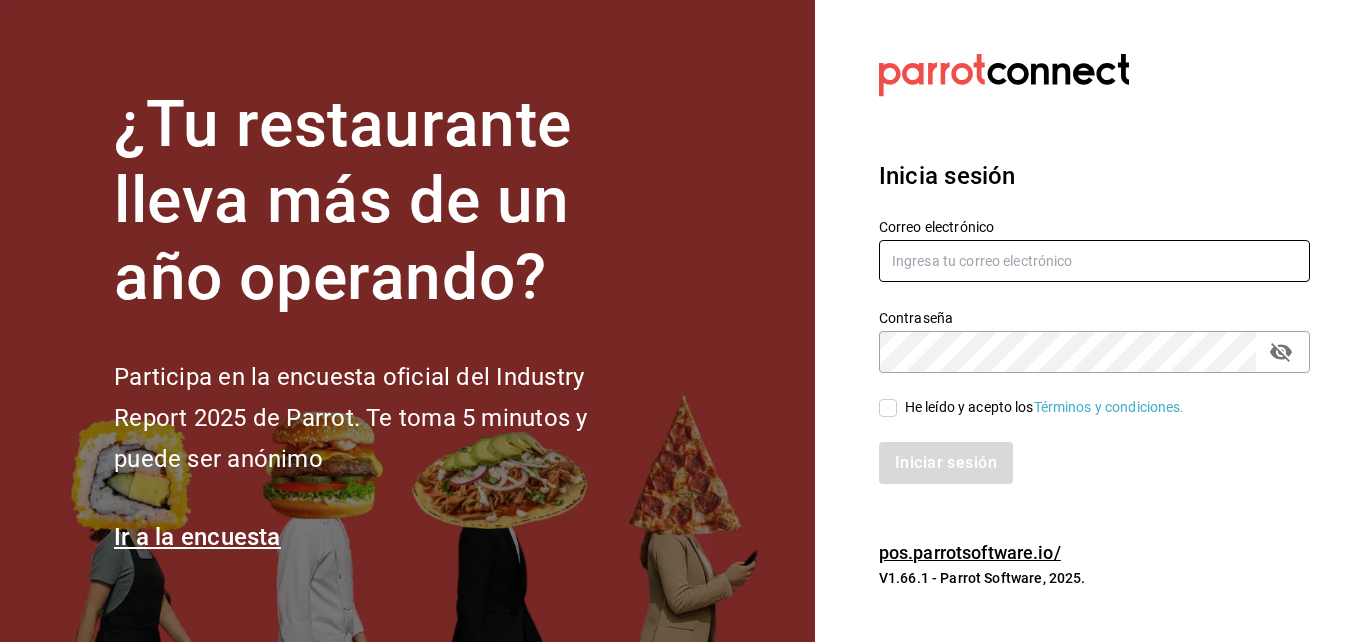 type on "[EMAIL]" 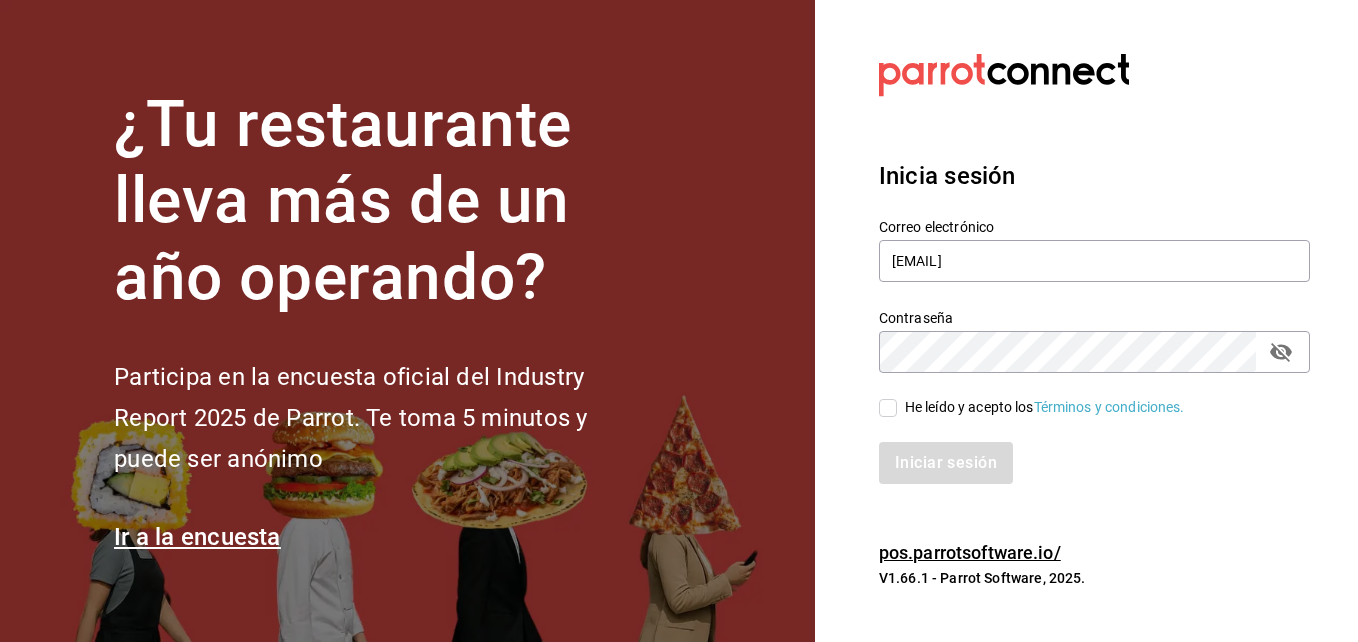 click on "He leído y acepto los  Términos y condiciones." at bounding box center [888, 408] 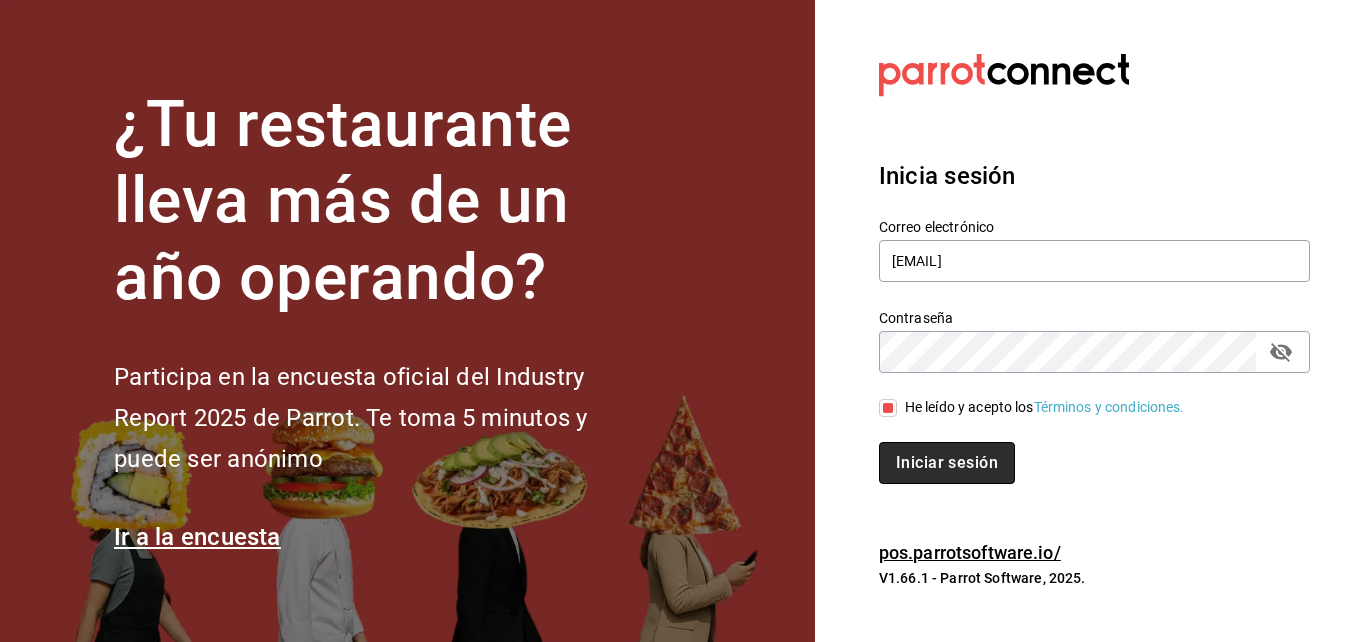click on "Iniciar sesión" at bounding box center [947, 463] 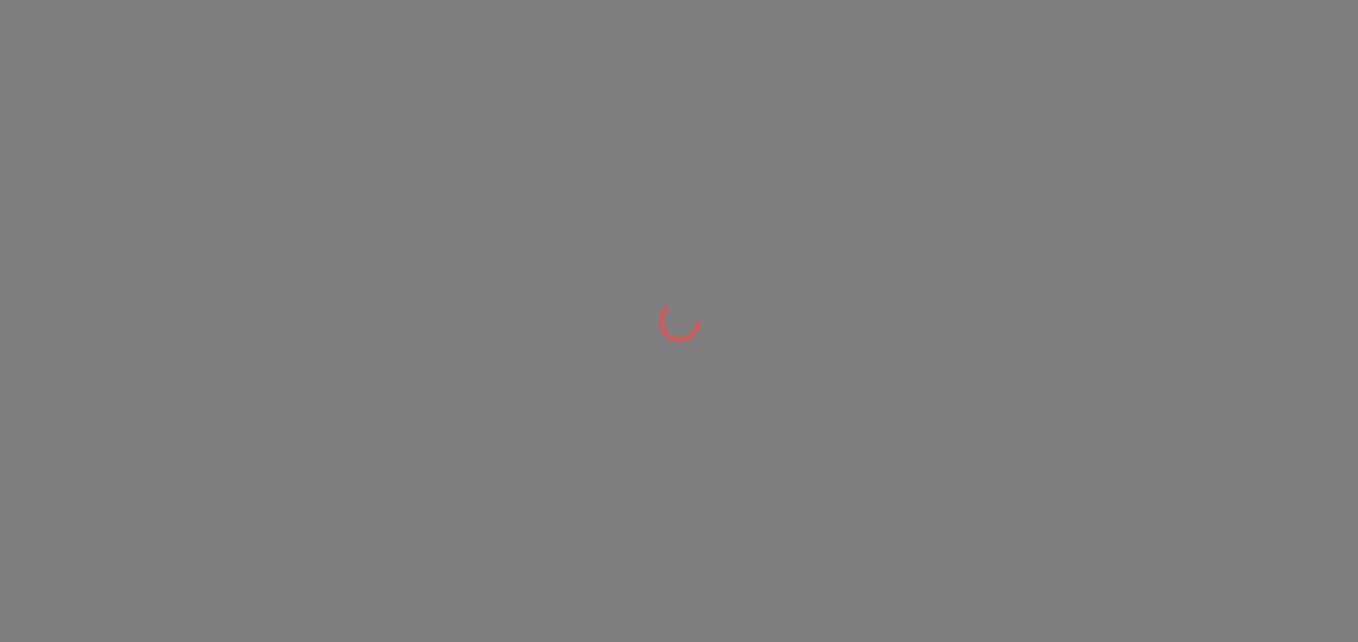 scroll, scrollTop: 0, scrollLeft: 0, axis: both 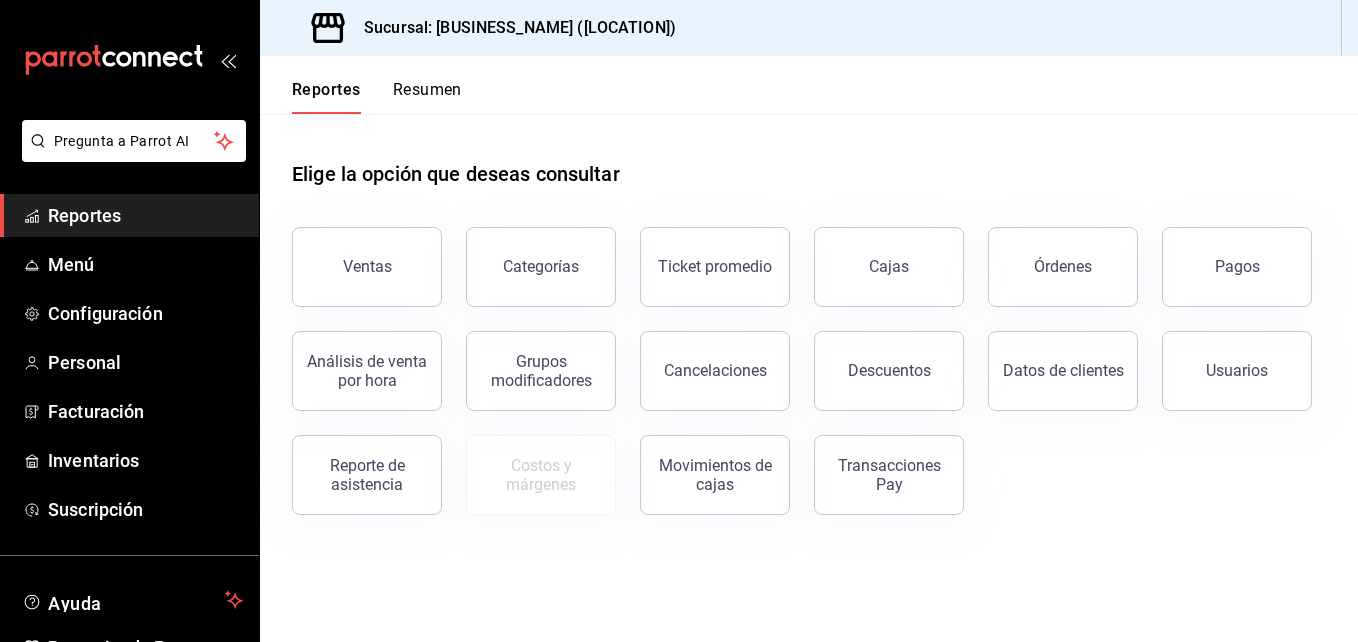 click on "Ventas" at bounding box center (367, 266) 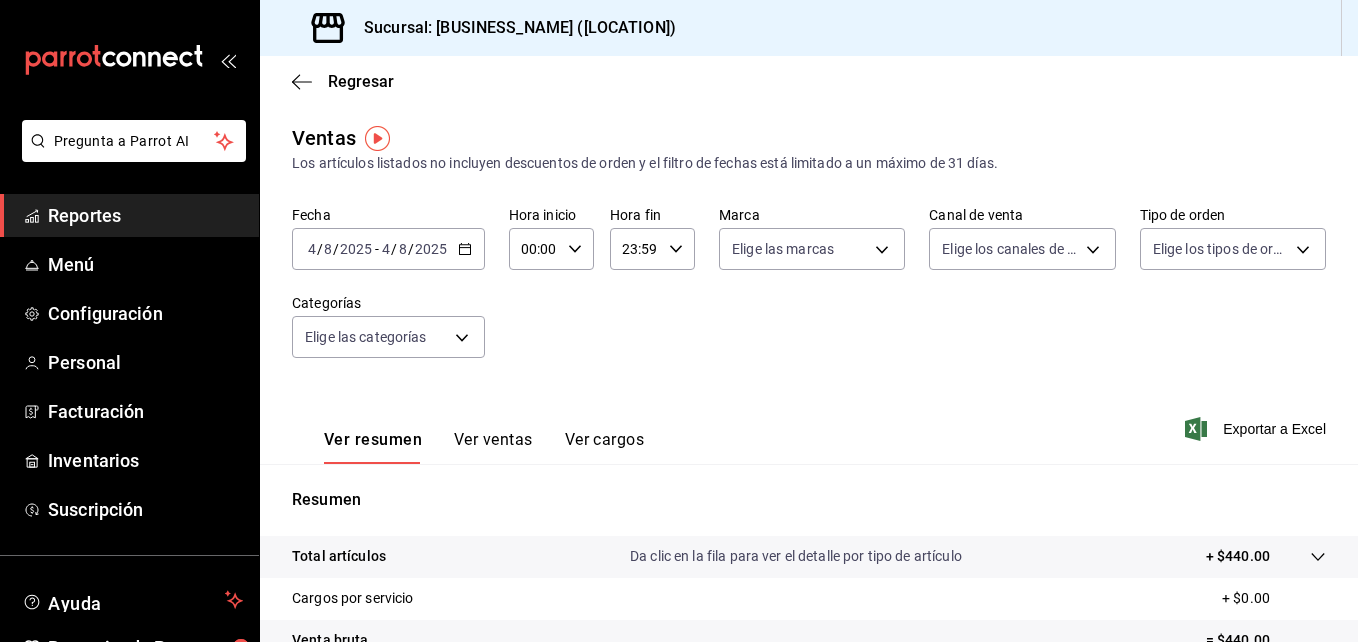 click 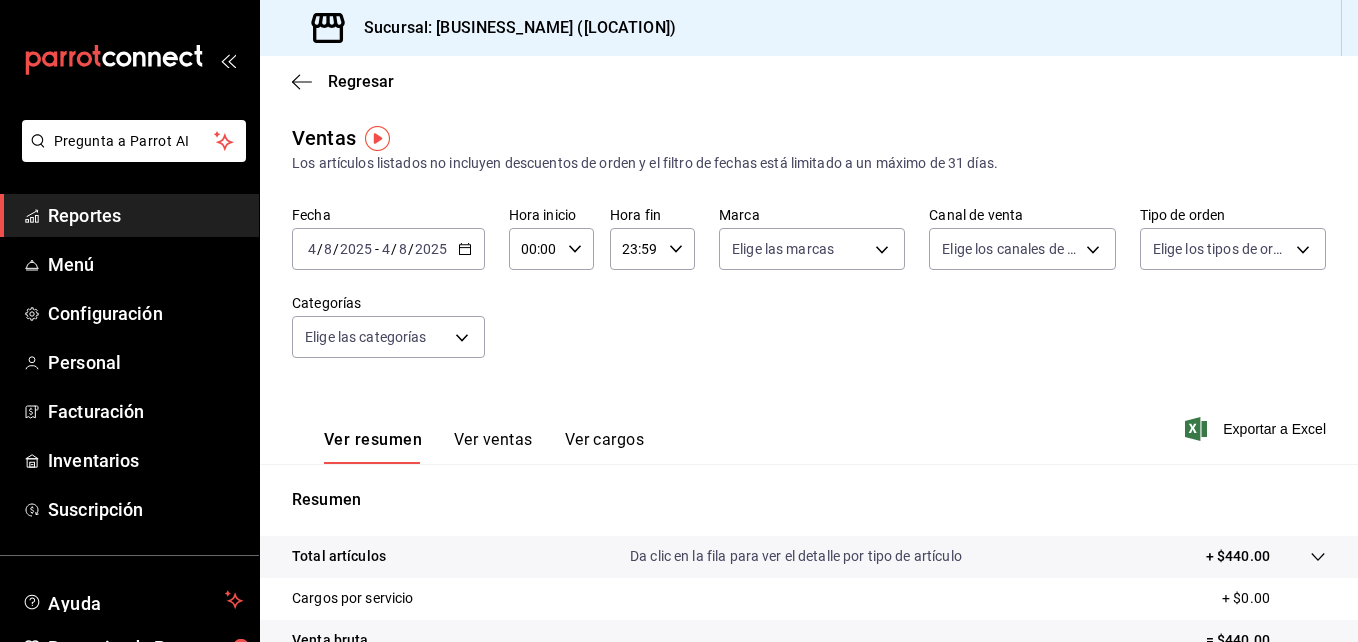 click on "Fecha [DATE] [DATE] - [DATE] [DATE] Hora inicio 00:00 Hora inicio Hora fin 23:59 Hora fin Marca Elige las marcas Canal de venta Elige los canales de venta Tipo de orden Elige los tipos de orden Categorías Elige las categorías" at bounding box center [809, 294] 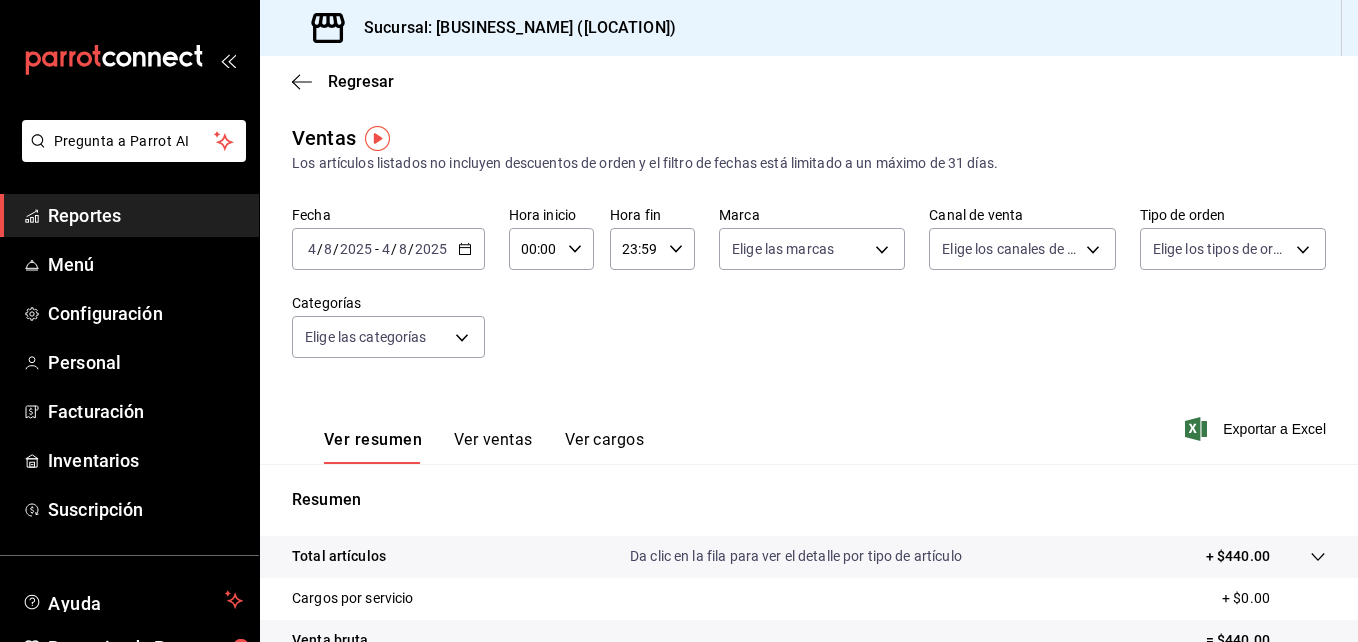 click on "4" at bounding box center (312, 249) 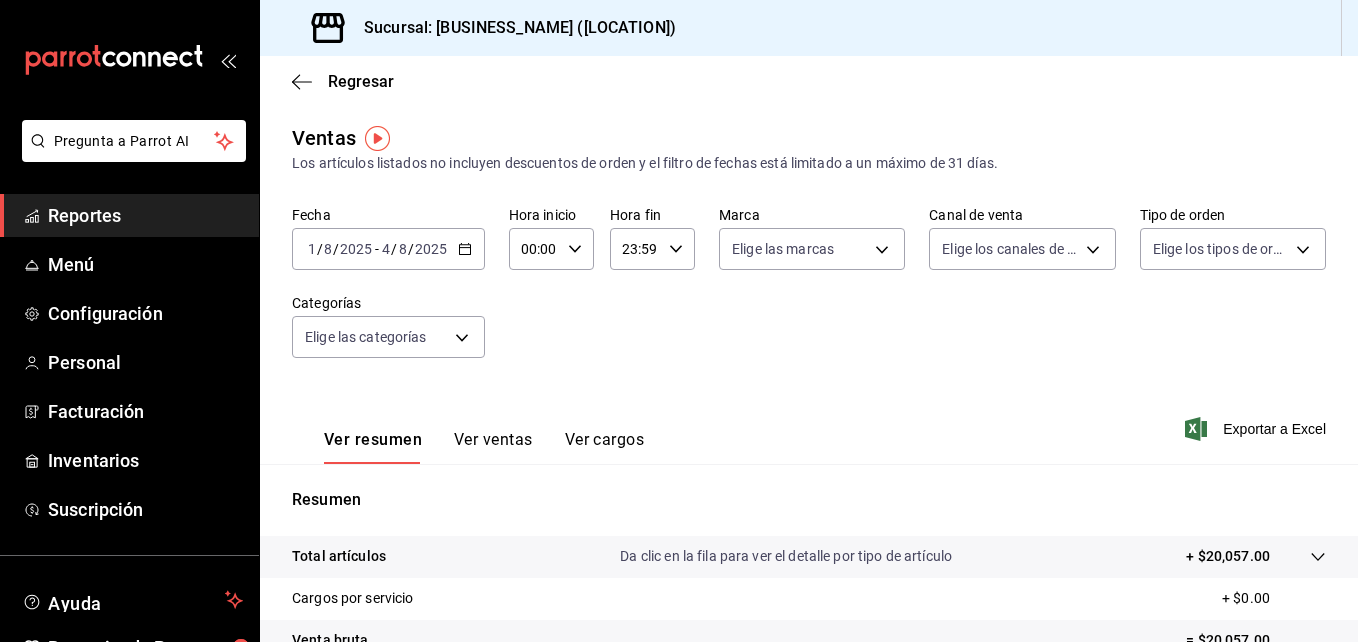 click on "[DATE] [DATE] - [DATE] [DATE]" at bounding box center [388, 249] 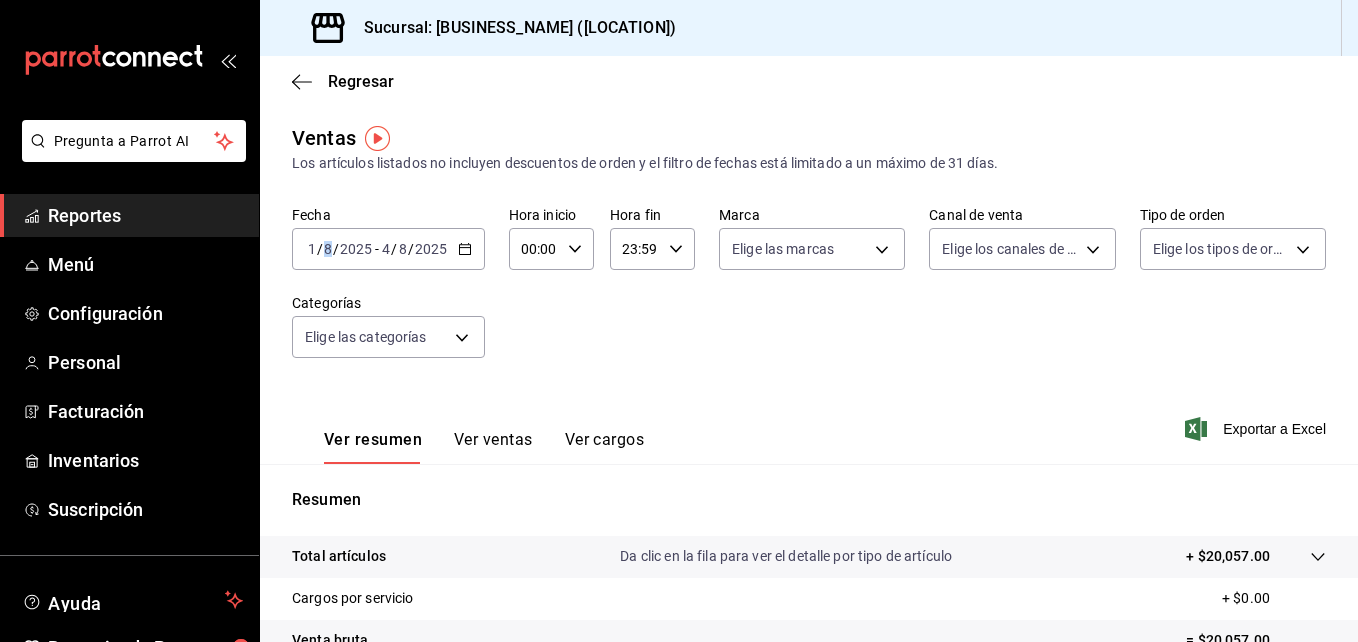 click on "[DATE] [DATE]" at bounding box center [340, 249] 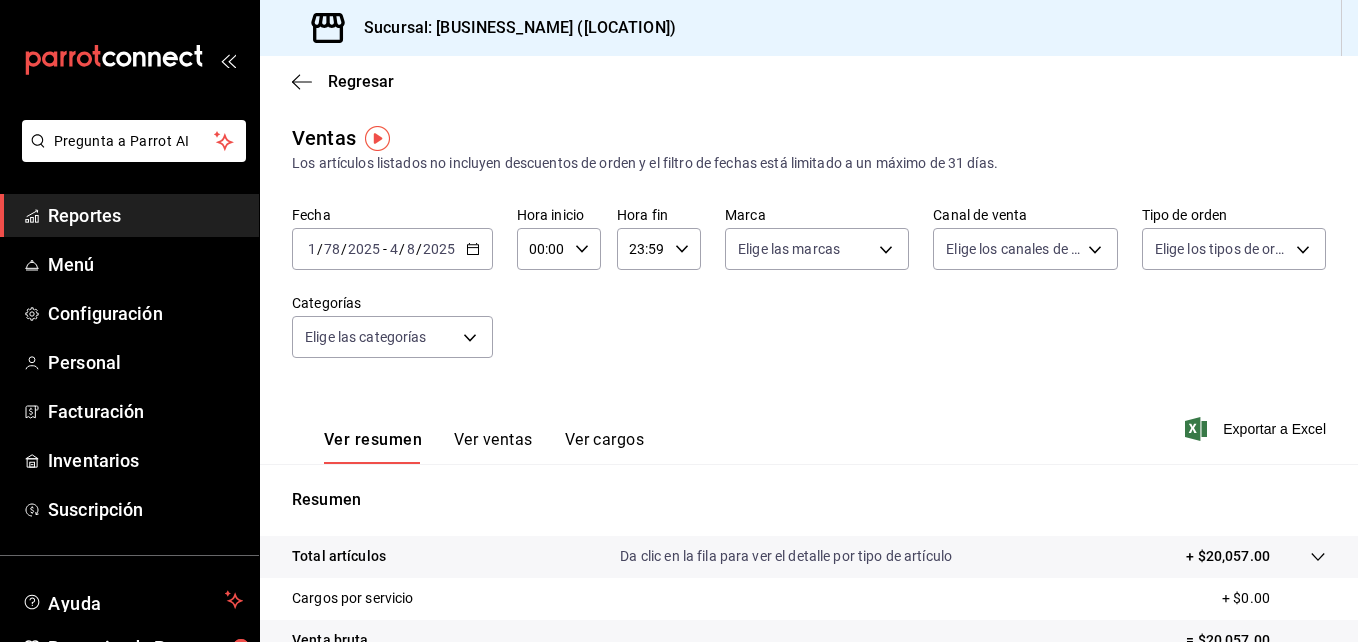 type on "0" 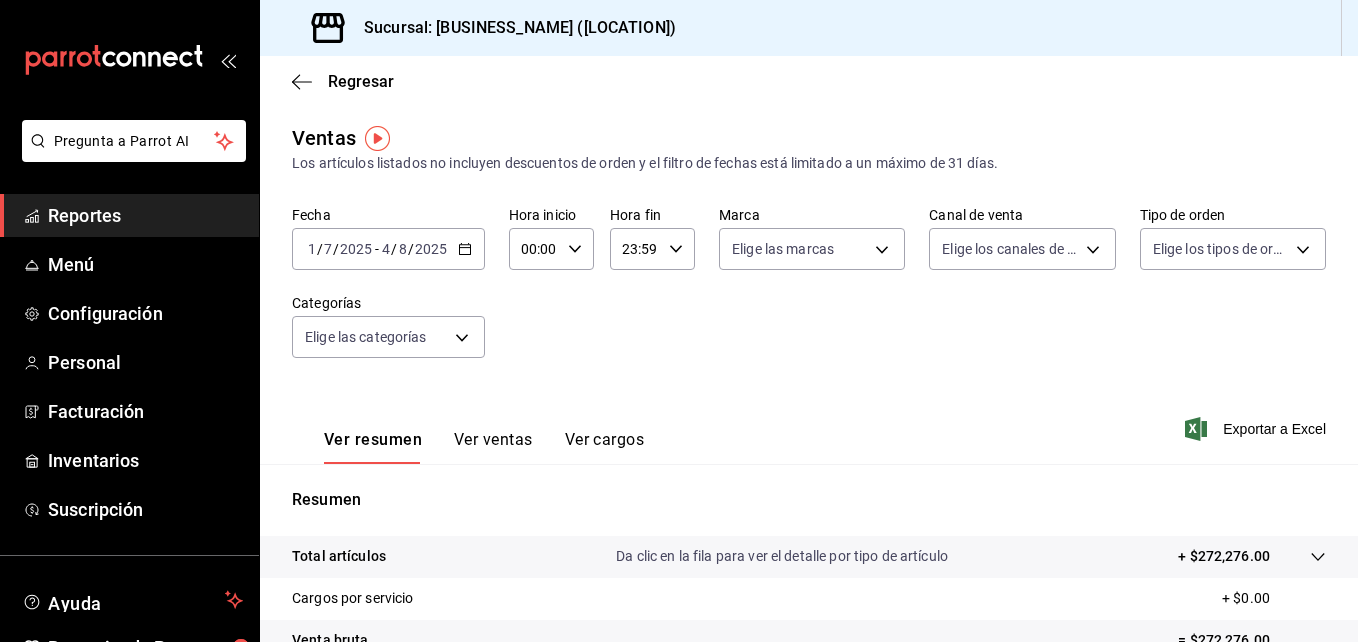 click on "4" at bounding box center (386, 249) 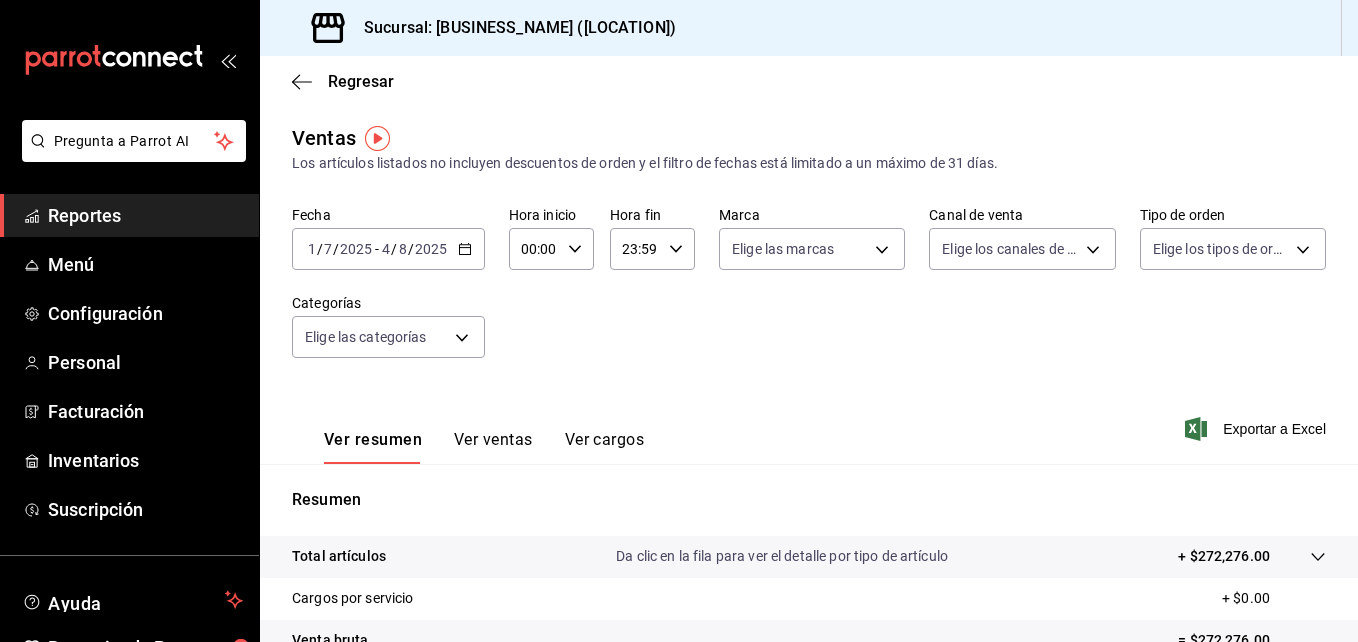click on "4" at bounding box center [386, 249] 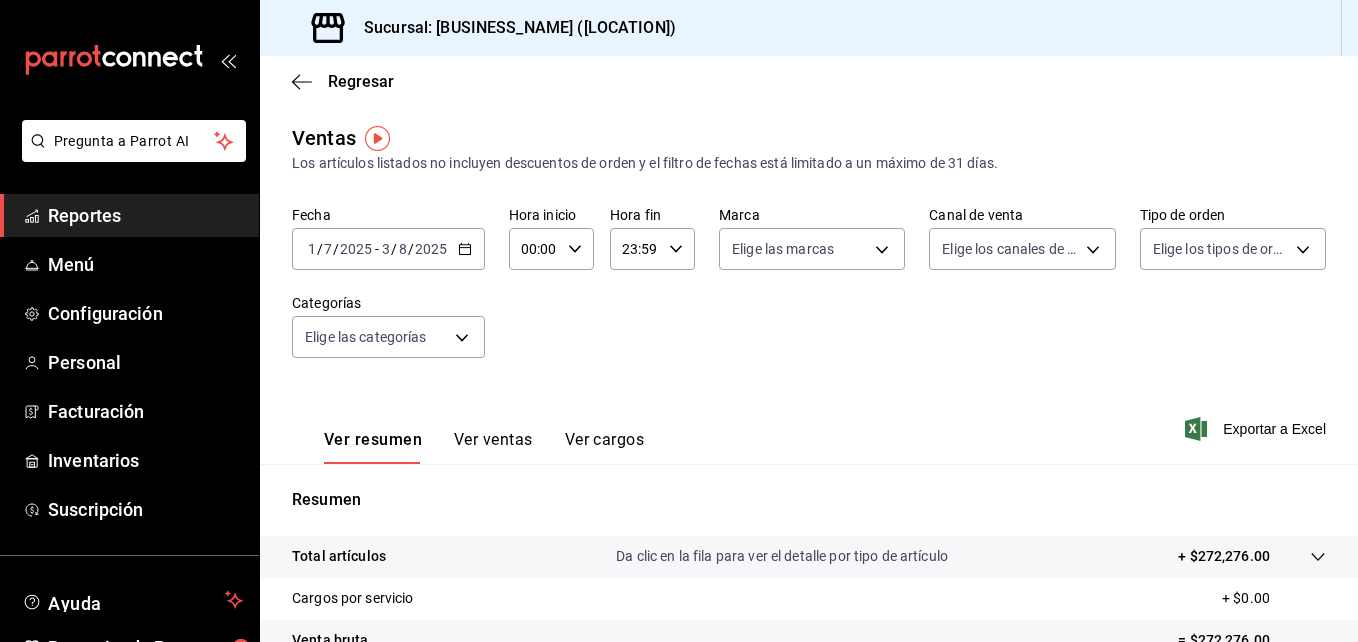 type on "34" 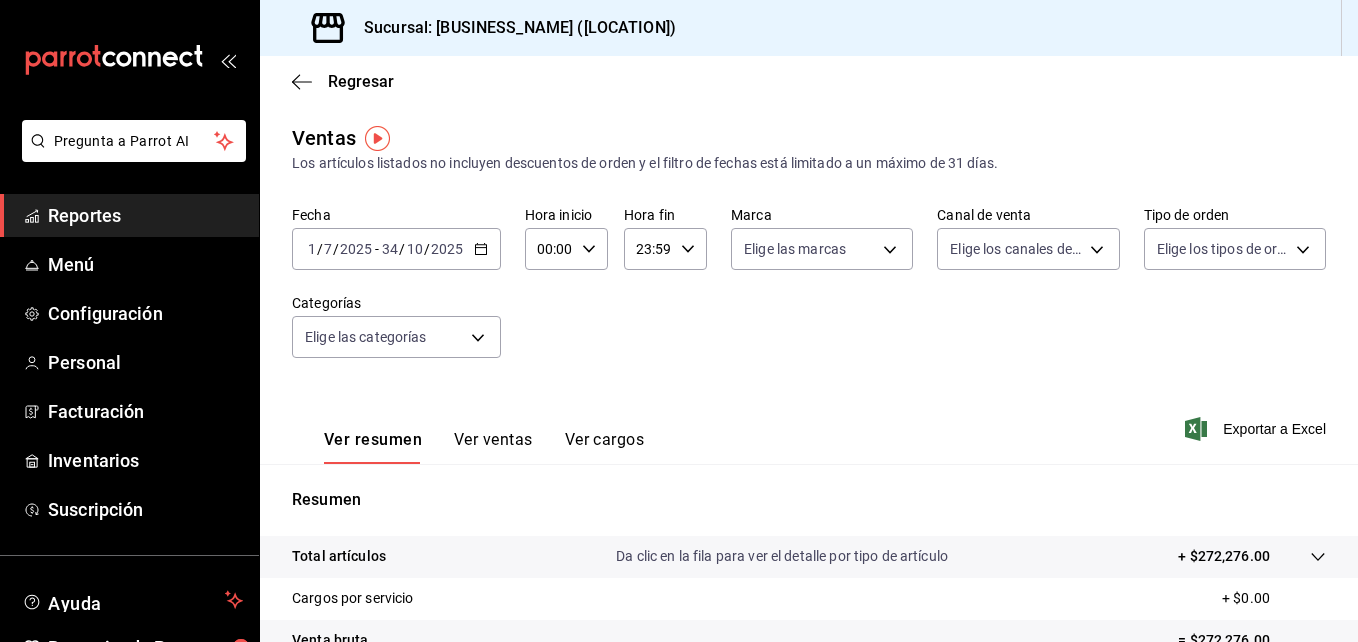 type on "10" 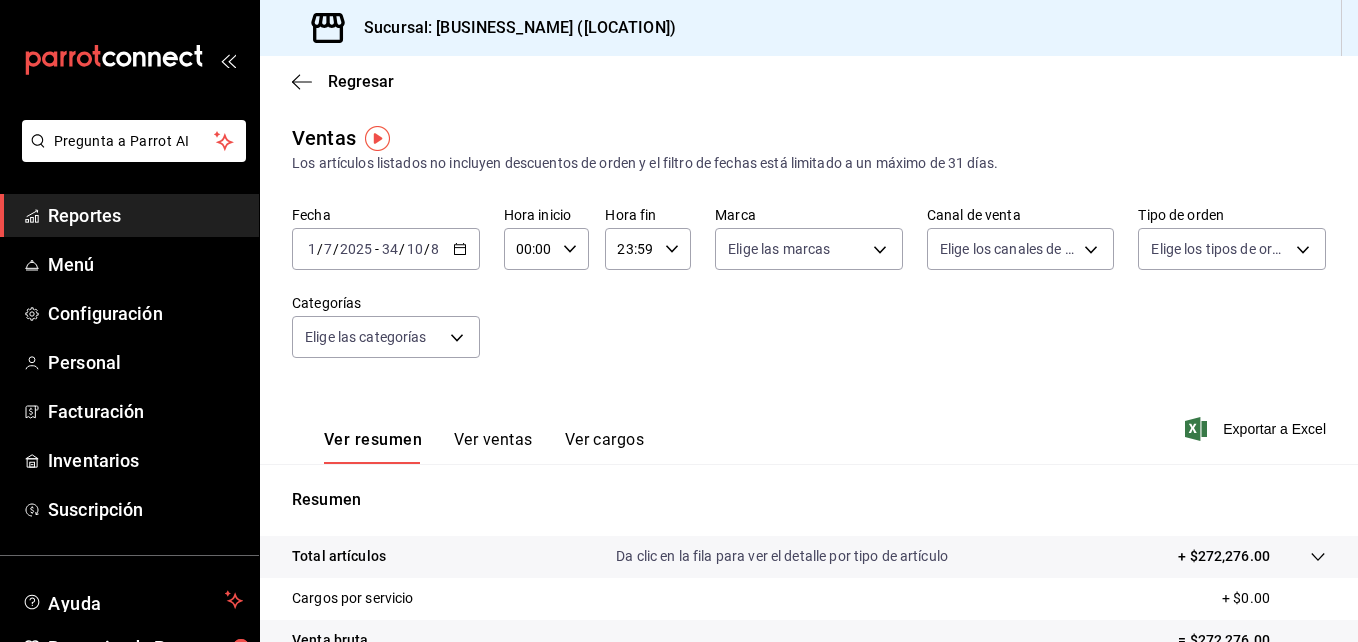type on "8" 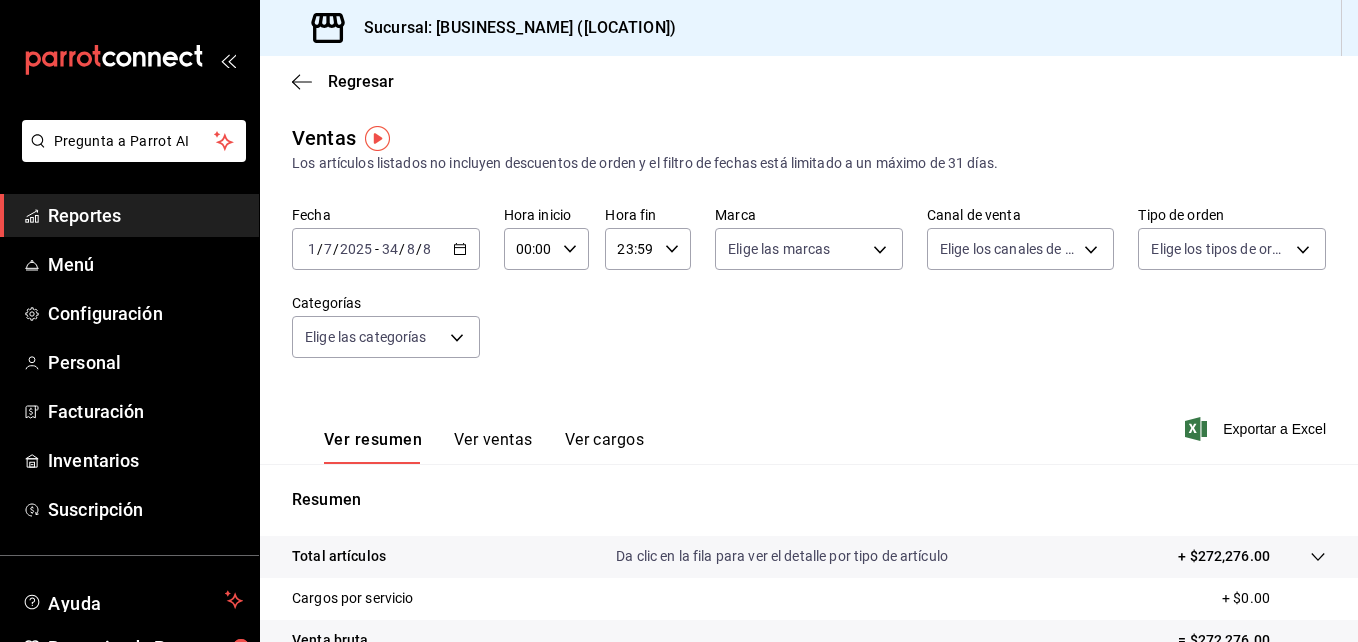 type on "8" 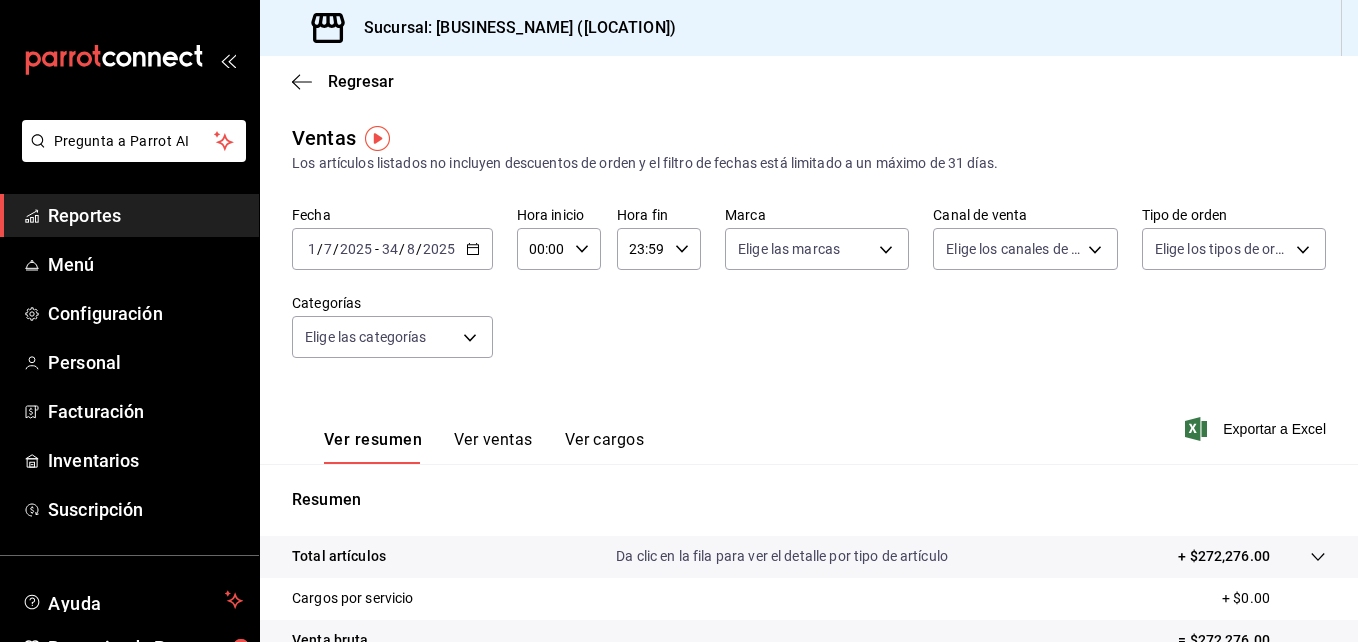 type on "2025" 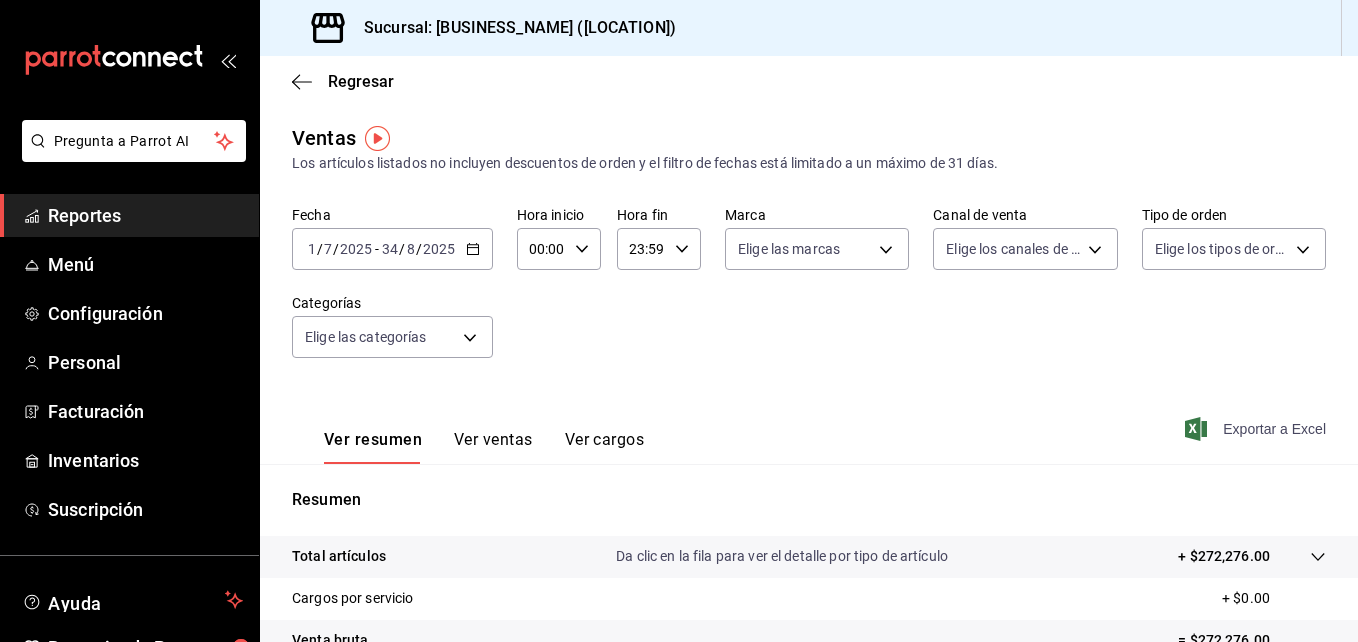 click on "Exportar a Excel" at bounding box center [1257, 429] 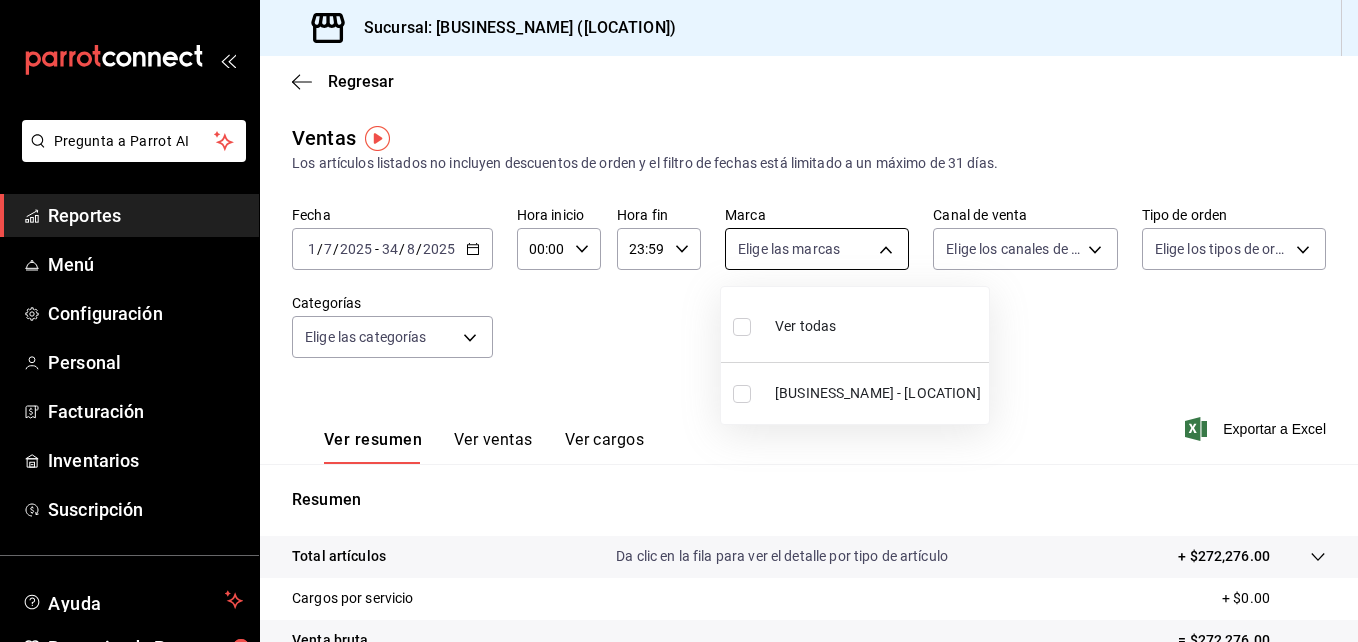 click on "Pregunta a Parrot AI Reportes   Menú   Configuración   Personal   Facturación   Inventarios   Suscripción   Ayuda Recomienda Parrot   [FIRST] [LAST]   Sugerir nueva función   Sucursal: [BUSINESS_NAME] ([LOCATION]) Regresar Ventas Los artículos listados no incluyen descuentos de orden y el filtro de fechas está limitado a un máximo de 31 días. Fecha [DATE] [DATE] - [DATE] [DATE] Hora inicio 00:00 Hora inicio Hora fin 23:59 Hora fin Marca Elige las marcas Canal de venta Elige los canales de venta Tipo de orden Elige los tipos de orden Categorías Elige las categorías Ver resumen Ver ventas Ver cargos Exportar a Excel Resumen Total artículos Da clic en la fila para ver el detalle por tipo de artículo + $272,276.00 Cargos por servicio + $0.00 Venta bruta = $272,276.00 Descuentos totales - $0.00 Certificados de regalo - $0.00 Venta total = $272,276.00 Impuestos - $37,555.31 Venta neta = $234,720.69 Pregunta a Parrot AI Reportes   Menú   Configuración   Personal" at bounding box center (679, 321) 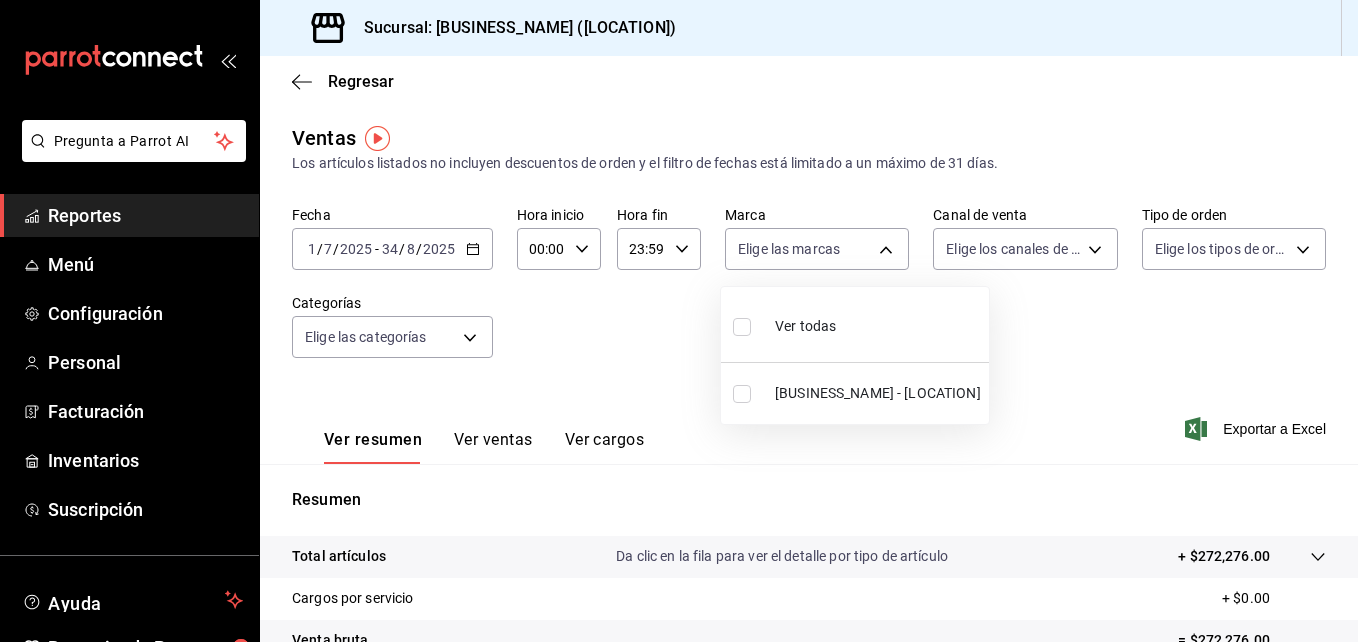 click at bounding box center (742, 327) 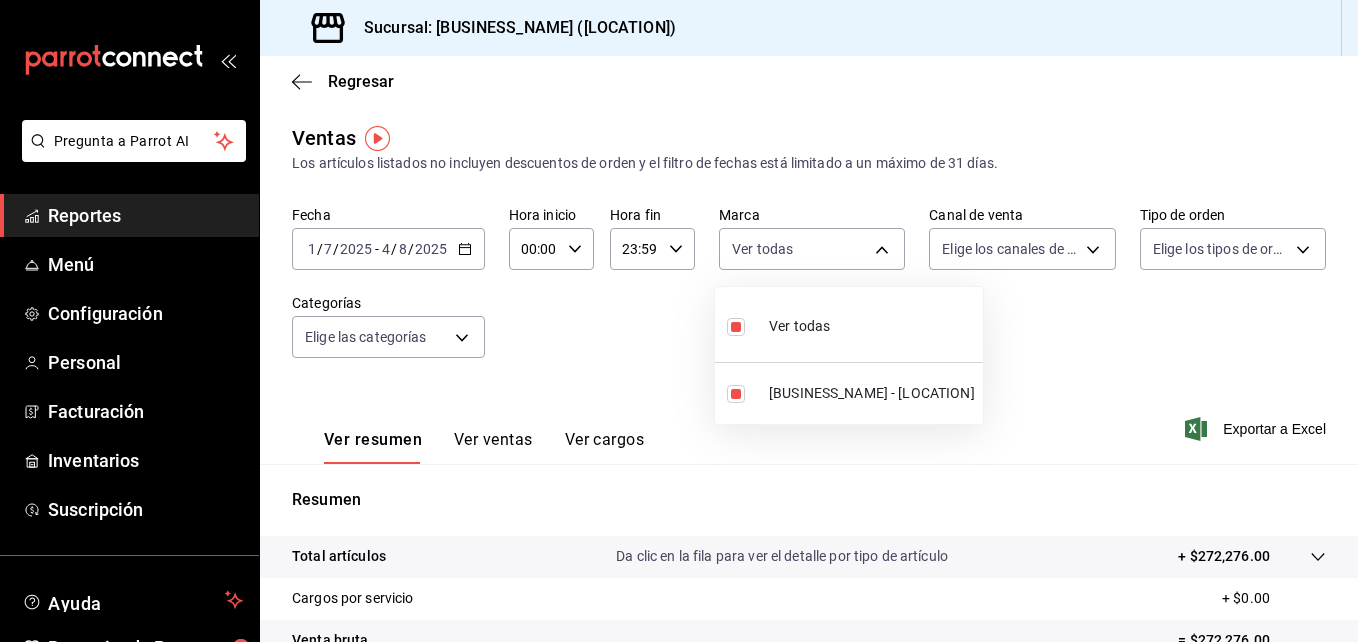 click at bounding box center (736, 327) 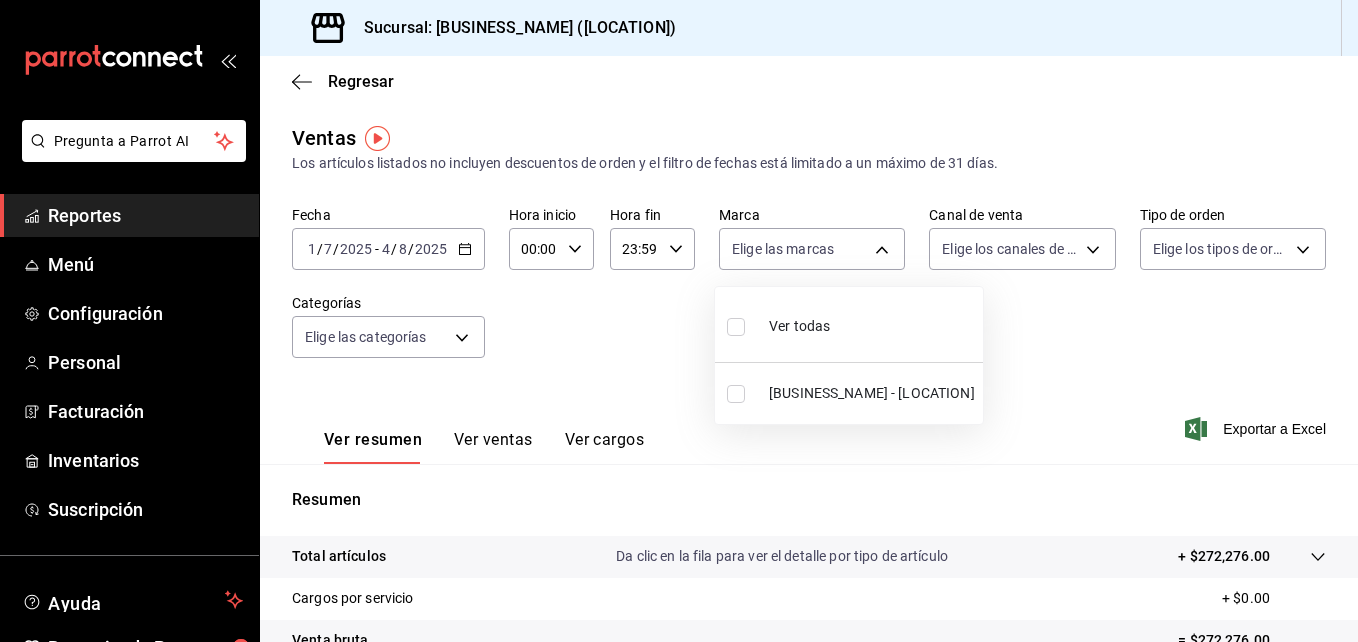 click at bounding box center [736, 394] 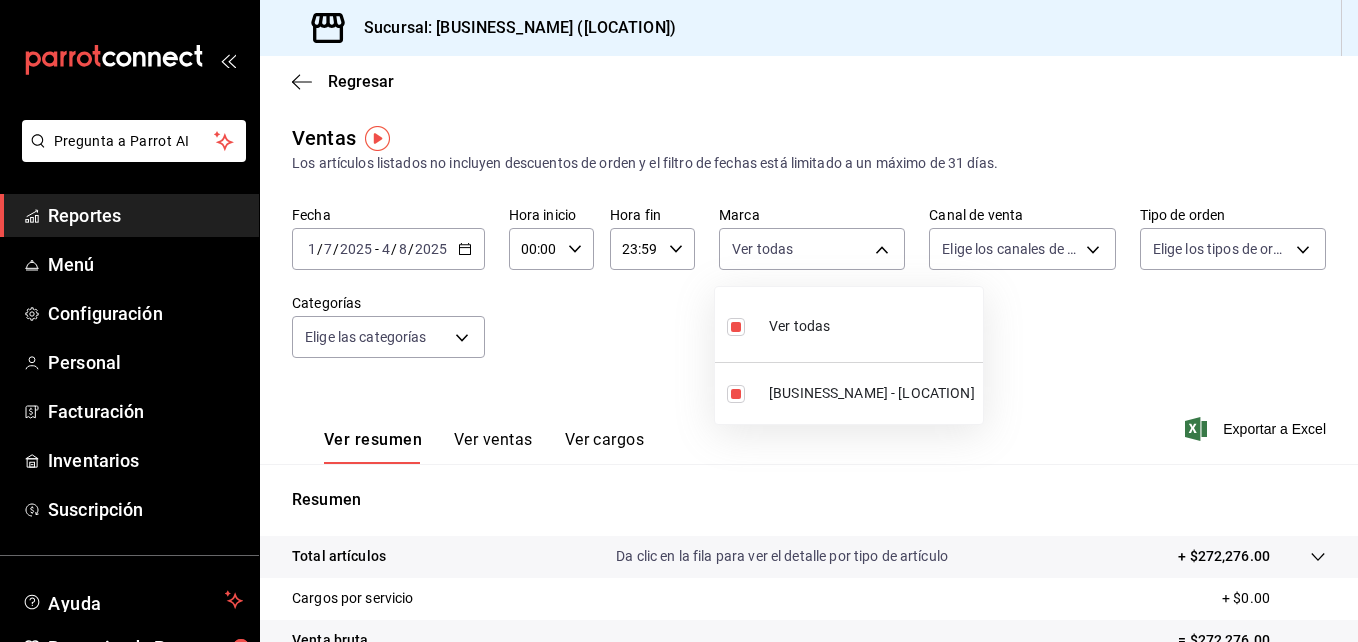 click at bounding box center (679, 321) 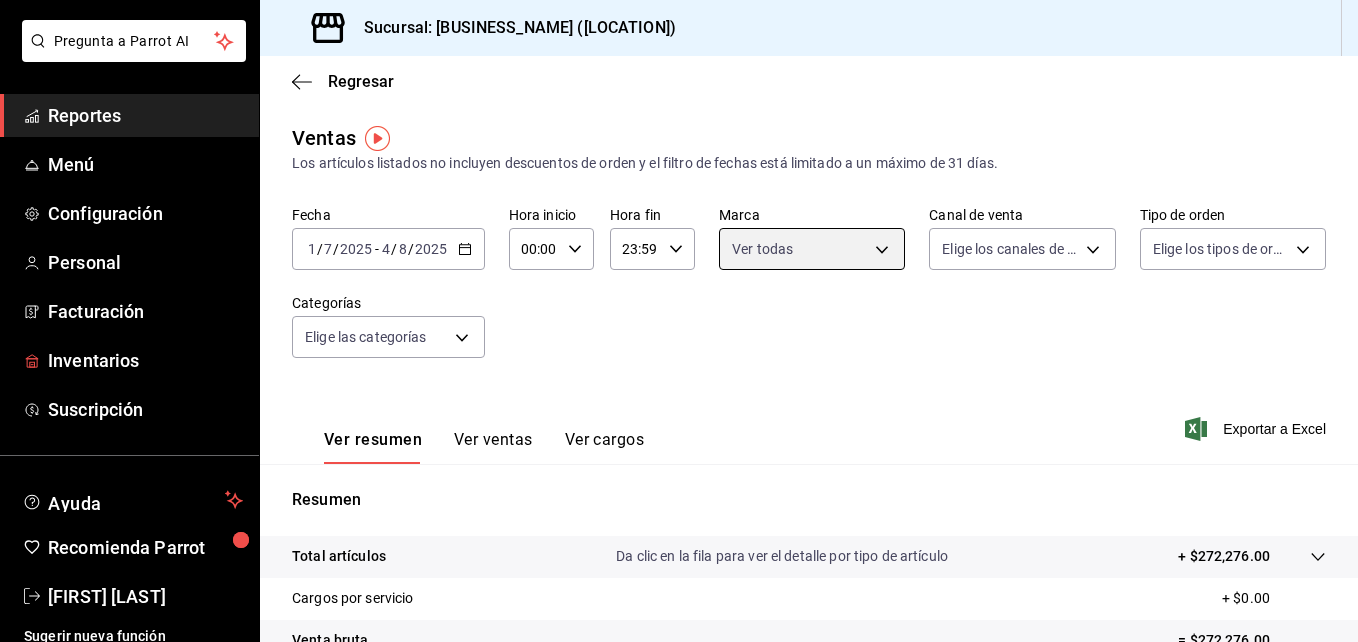 scroll, scrollTop: 113, scrollLeft: 0, axis: vertical 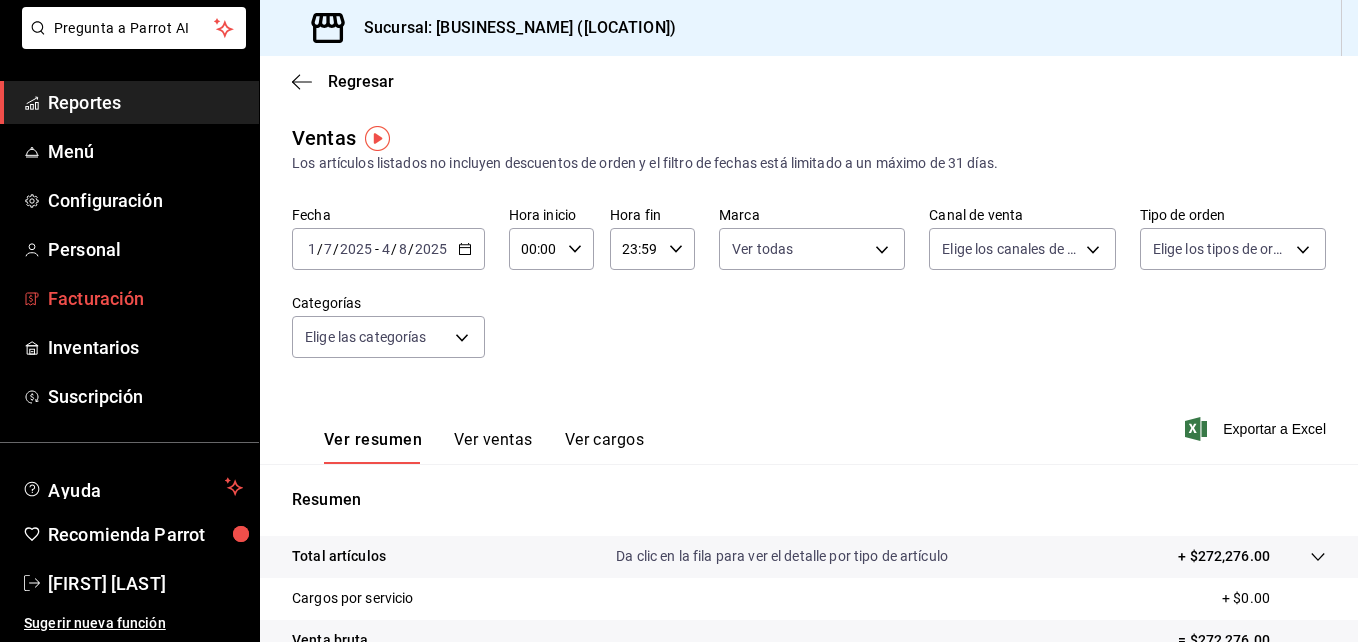 click on "Facturación" at bounding box center [145, 298] 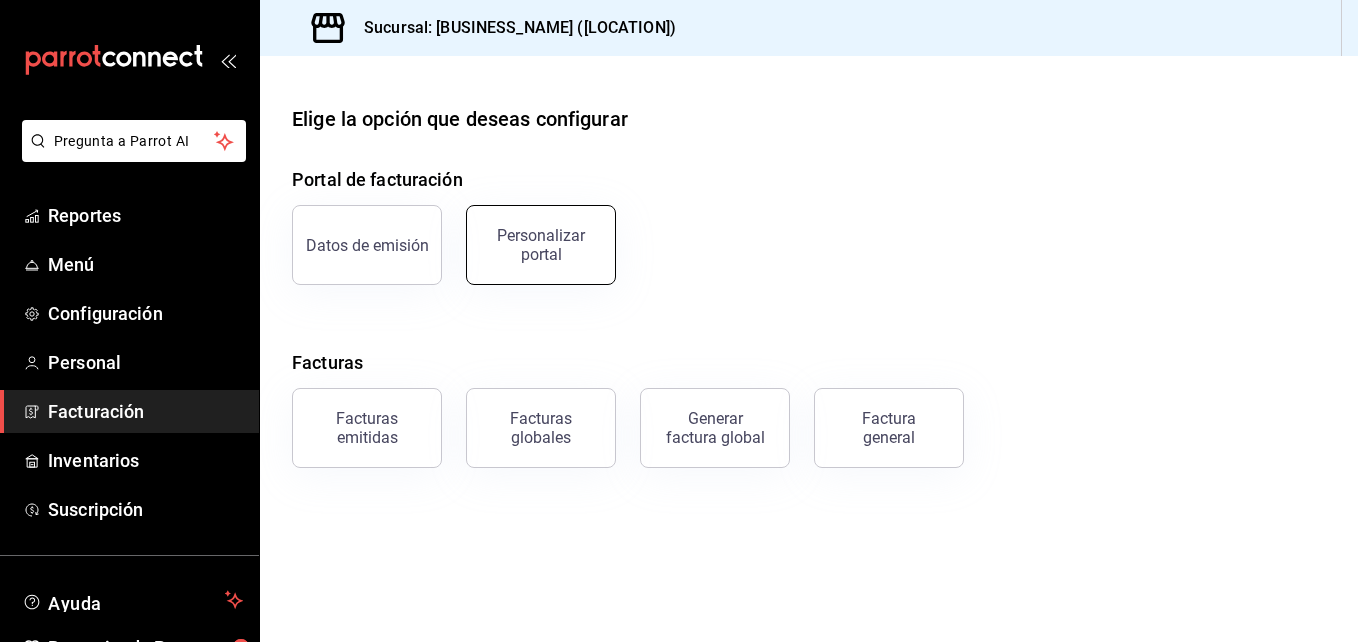 click on "Personalizar portal" at bounding box center (541, 245) 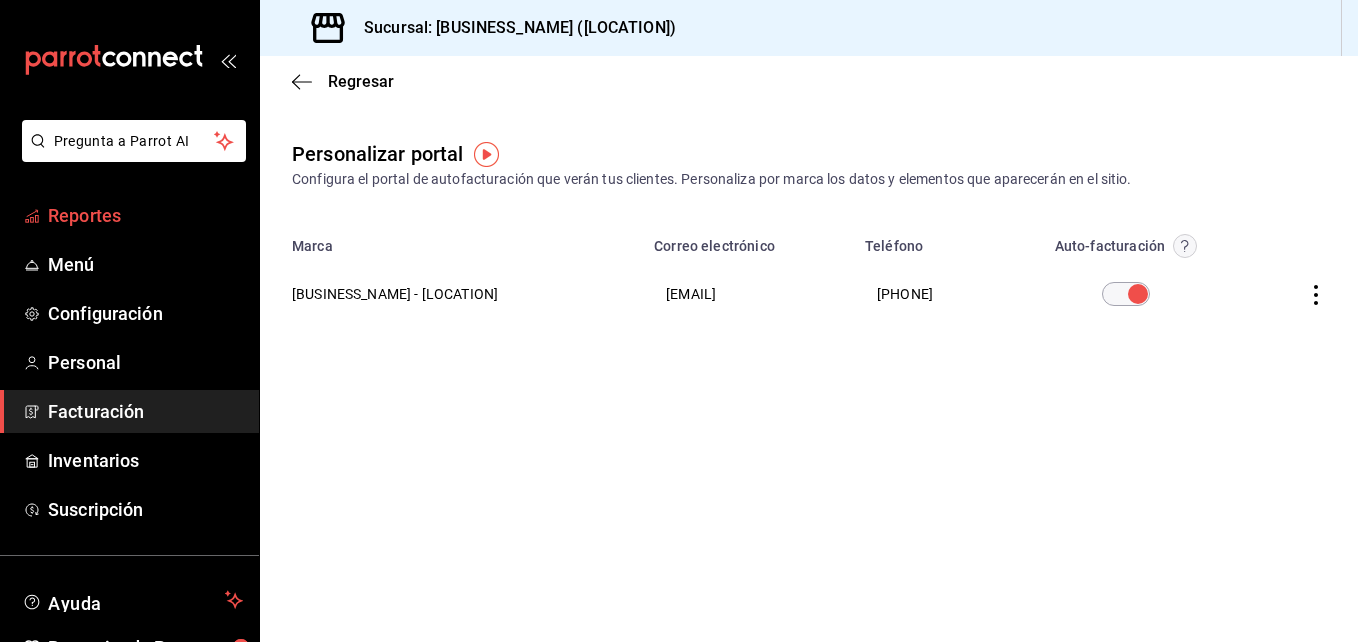 click on "Reportes" at bounding box center [145, 215] 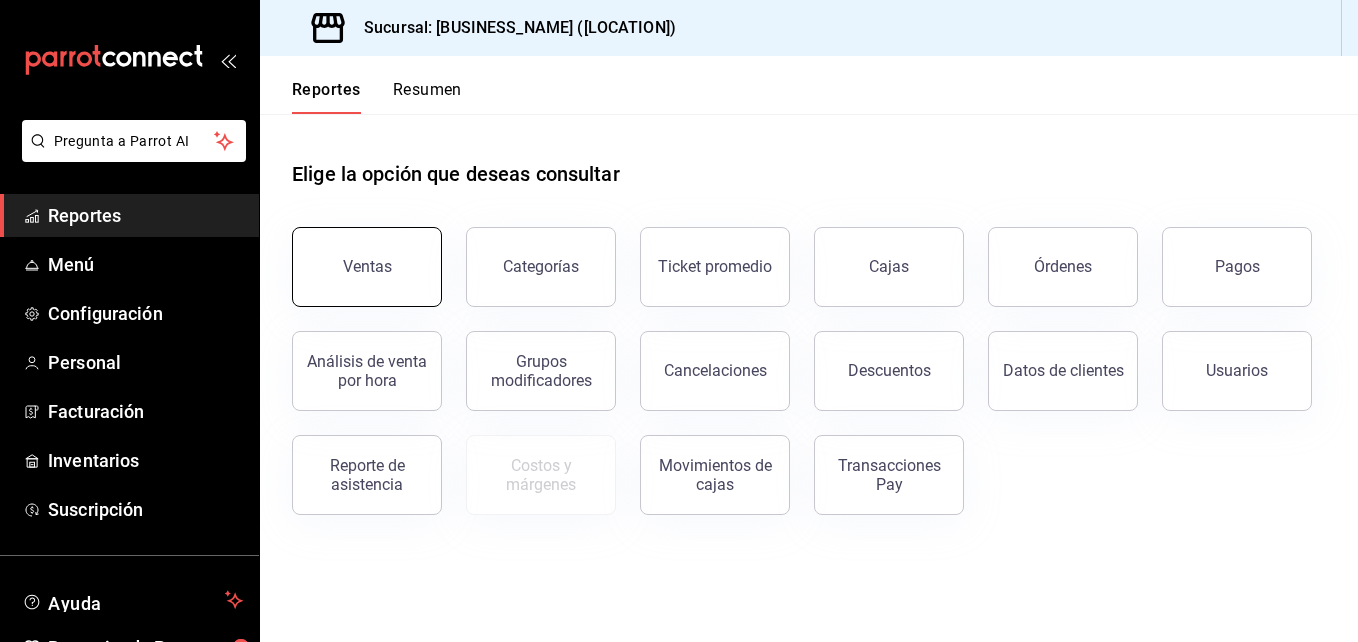 click on "Ventas" at bounding box center (367, 266) 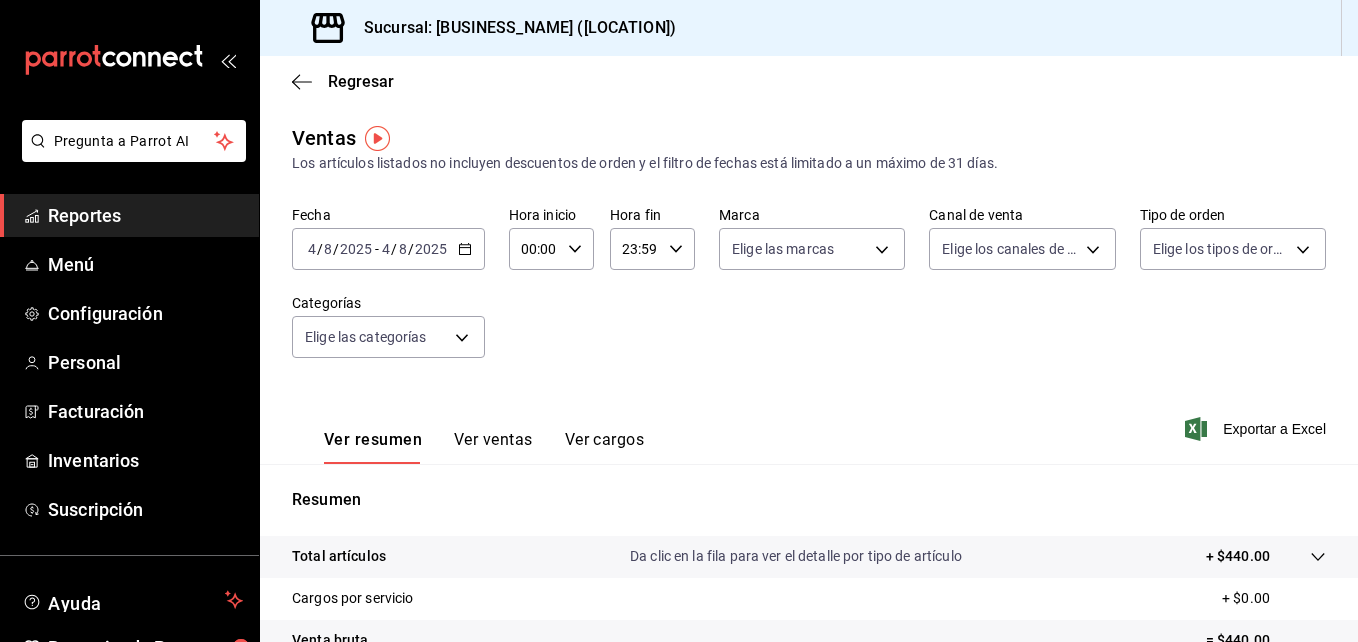 click 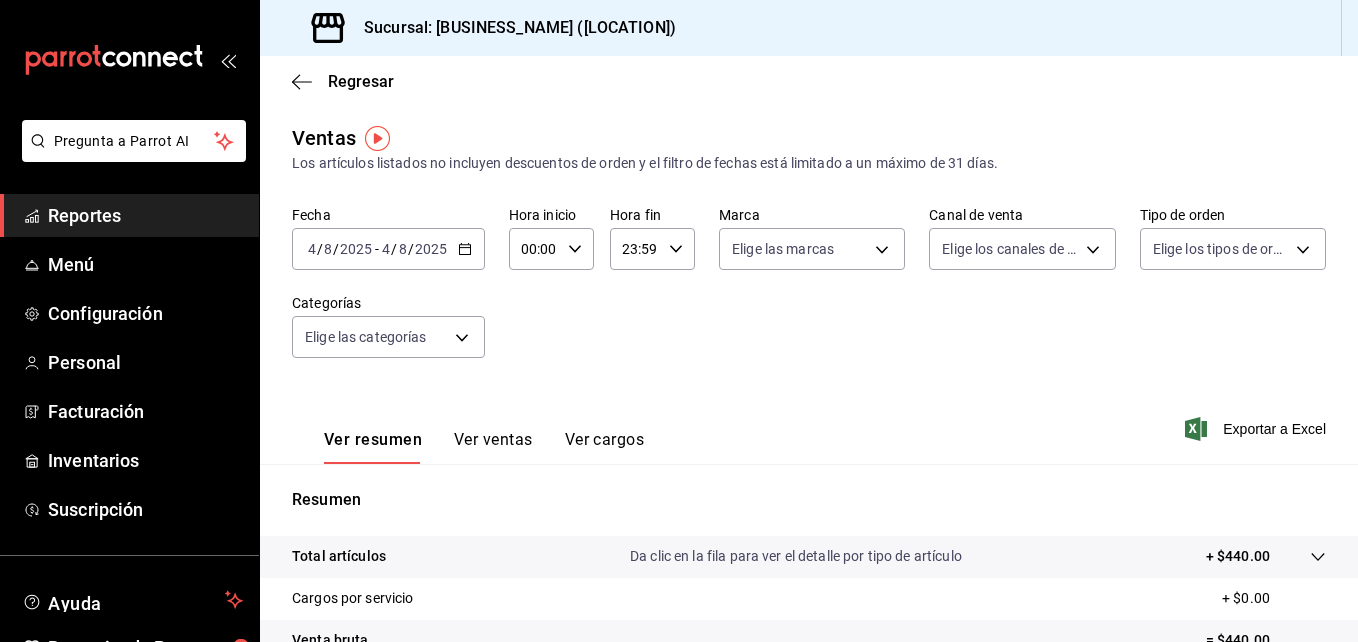 click 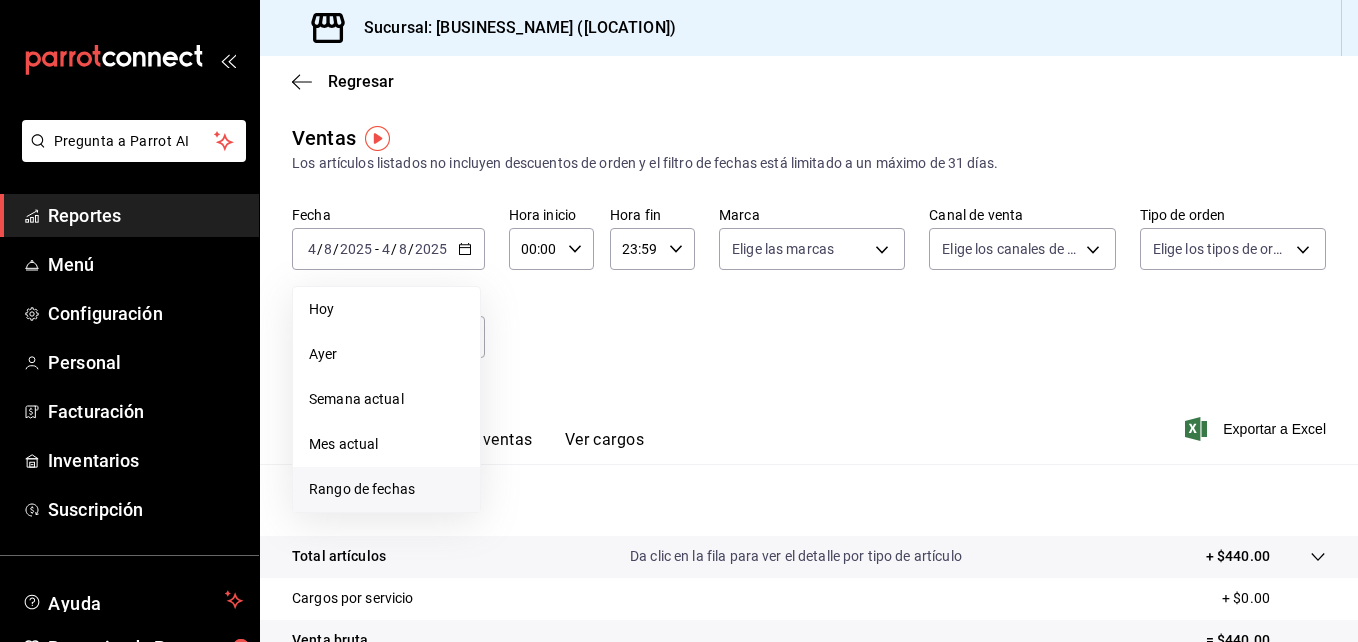 click on "Rango de fechas" at bounding box center (386, 489) 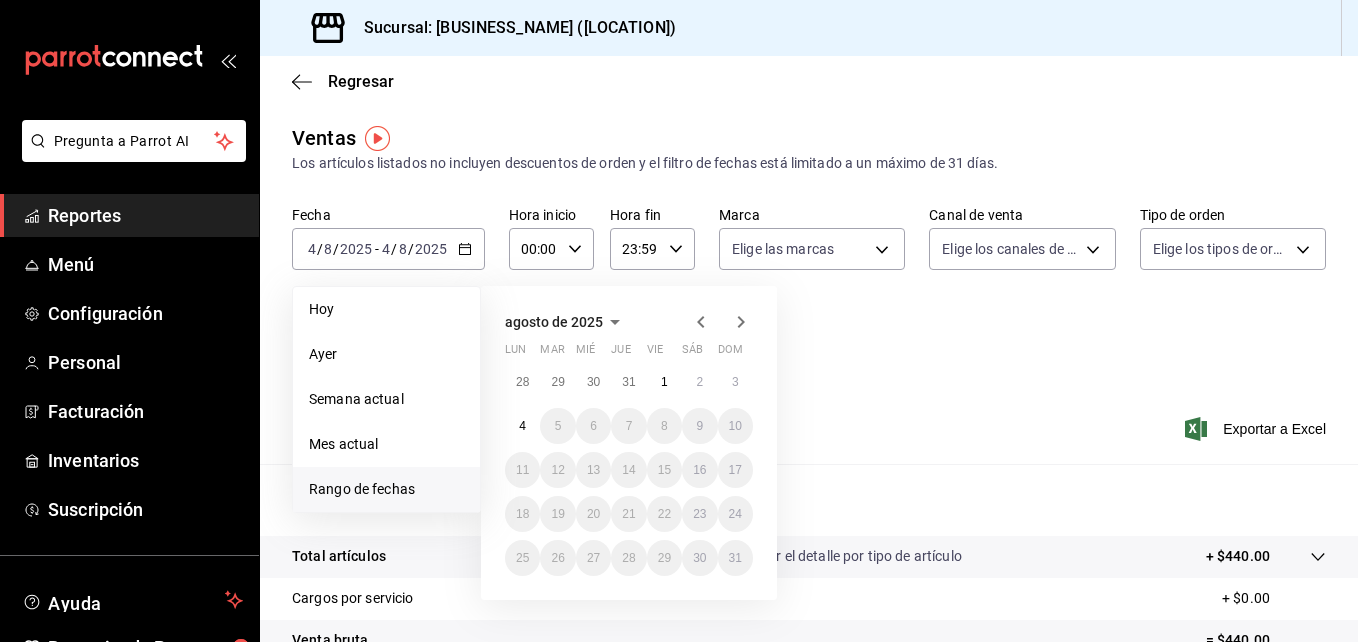 click 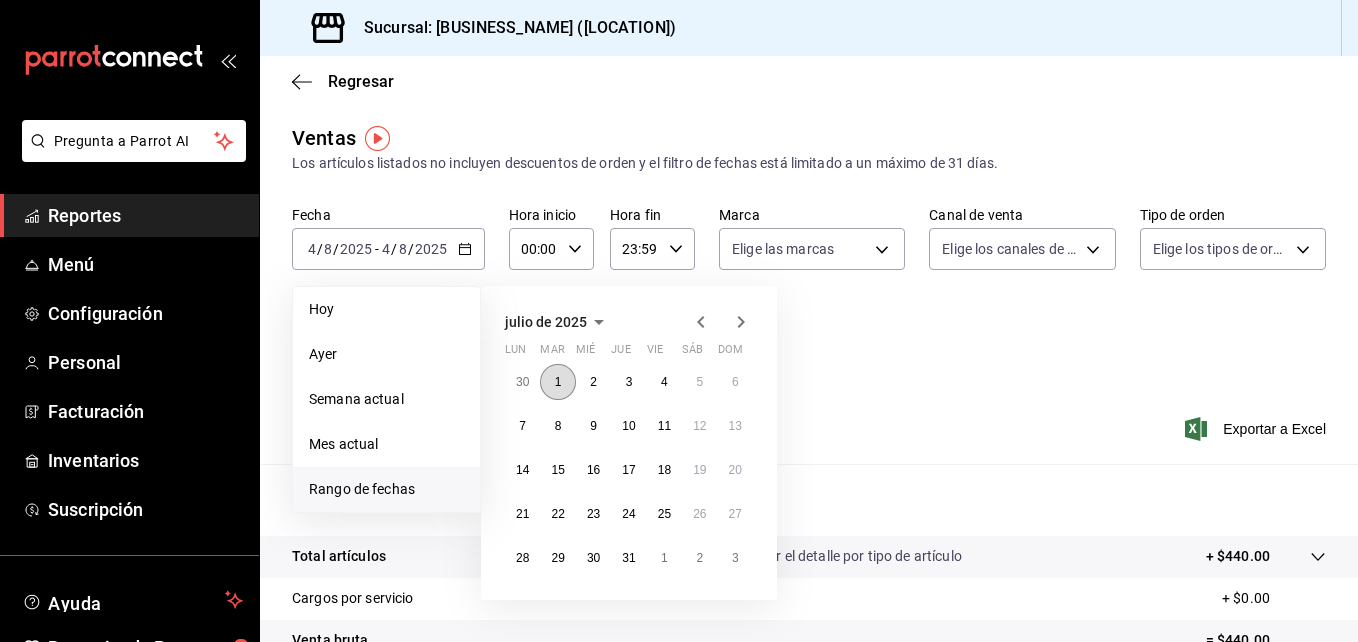 click on "1" at bounding box center [557, 382] 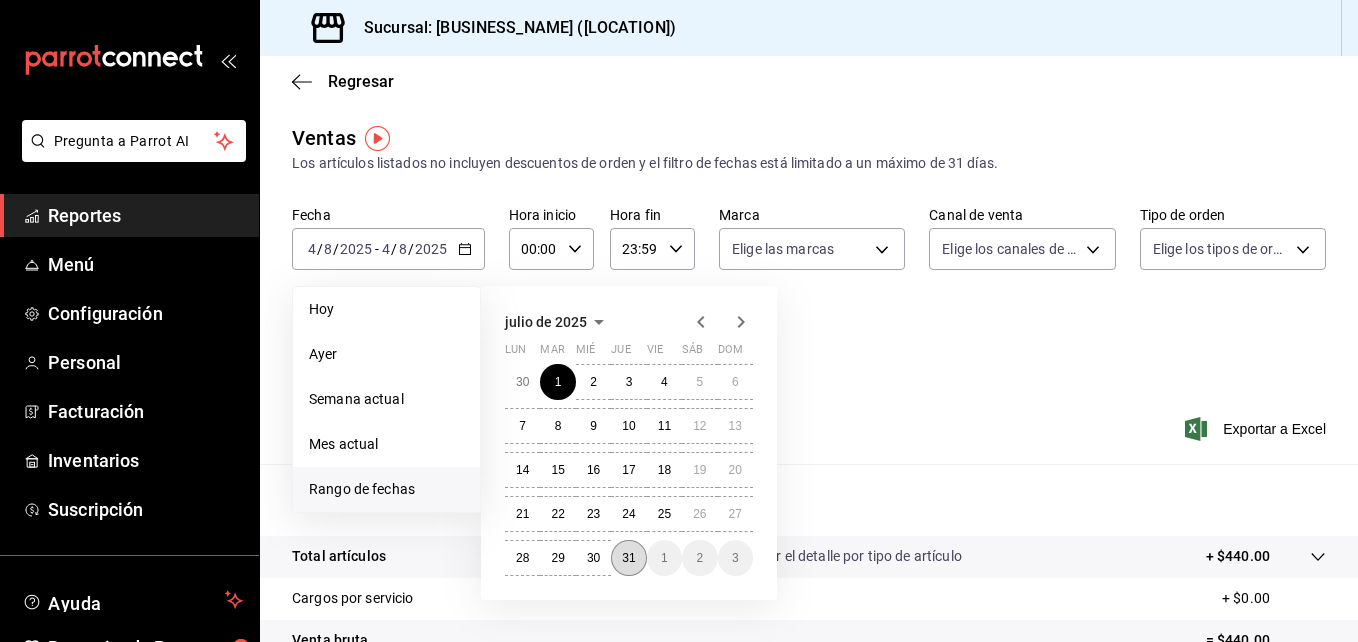drag, startPoint x: 634, startPoint y: 549, endPoint x: 657, endPoint y: 520, distance: 37.01351 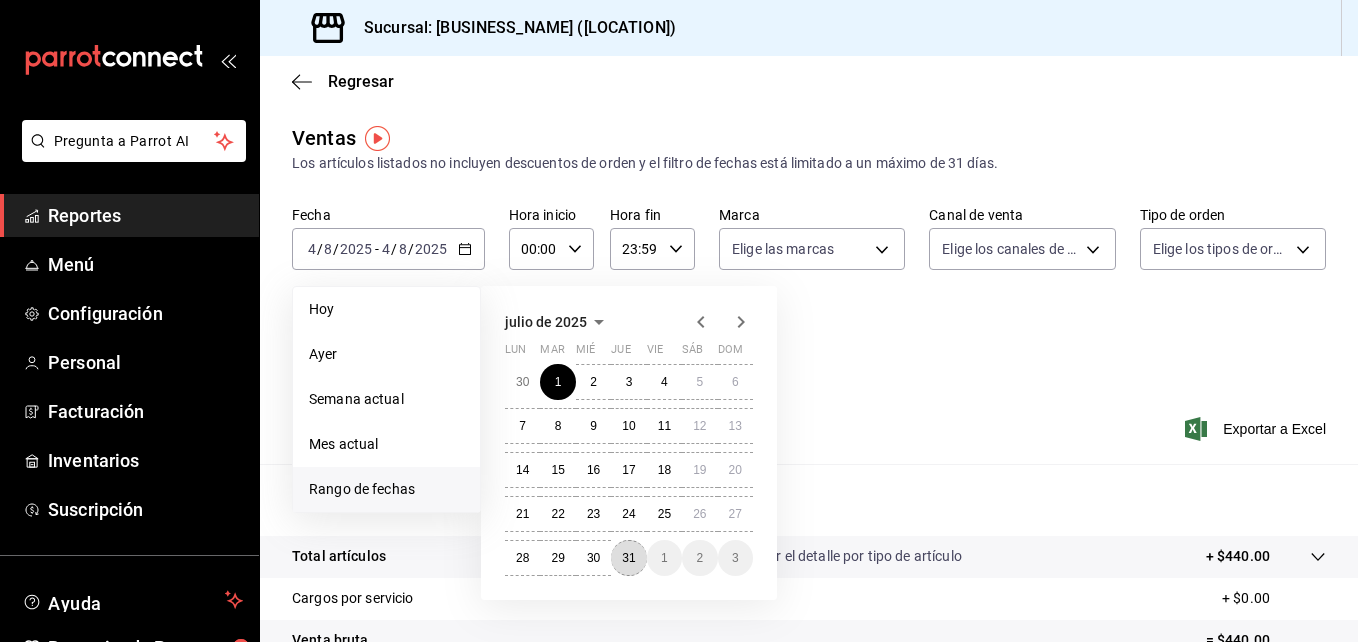 click on "31" at bounding box center [628, 558] 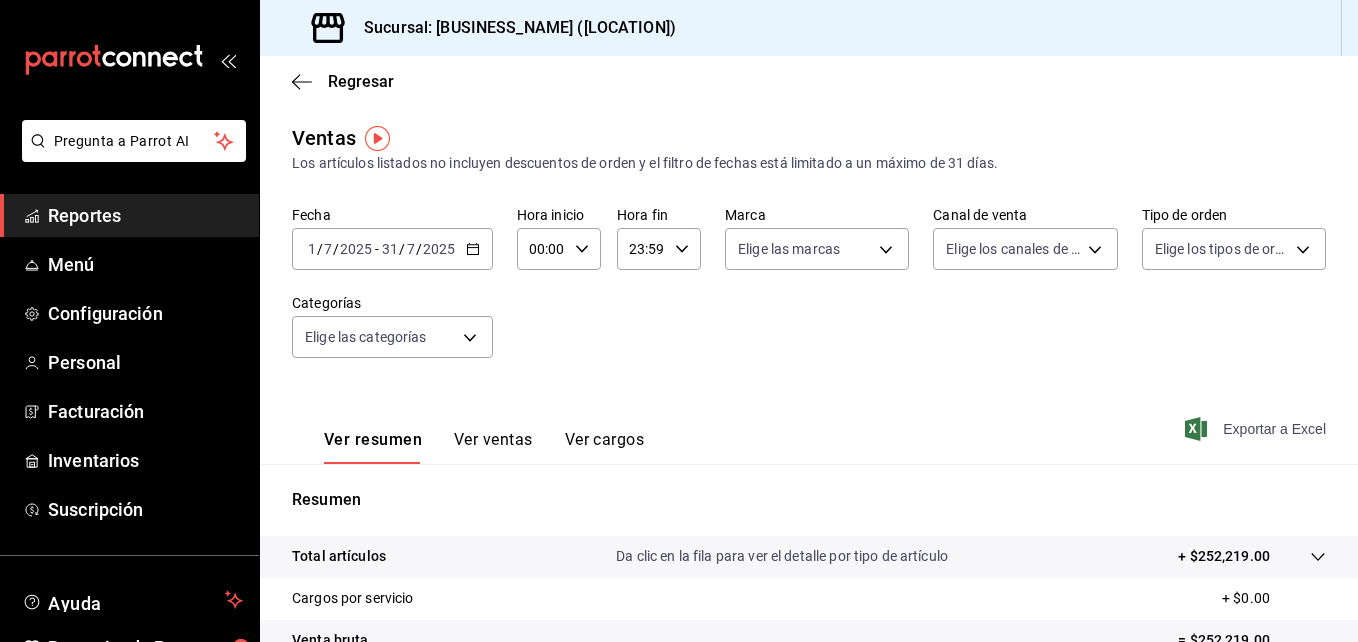 click on "Exportar a Excel" at bounding box center (1257, 429) 